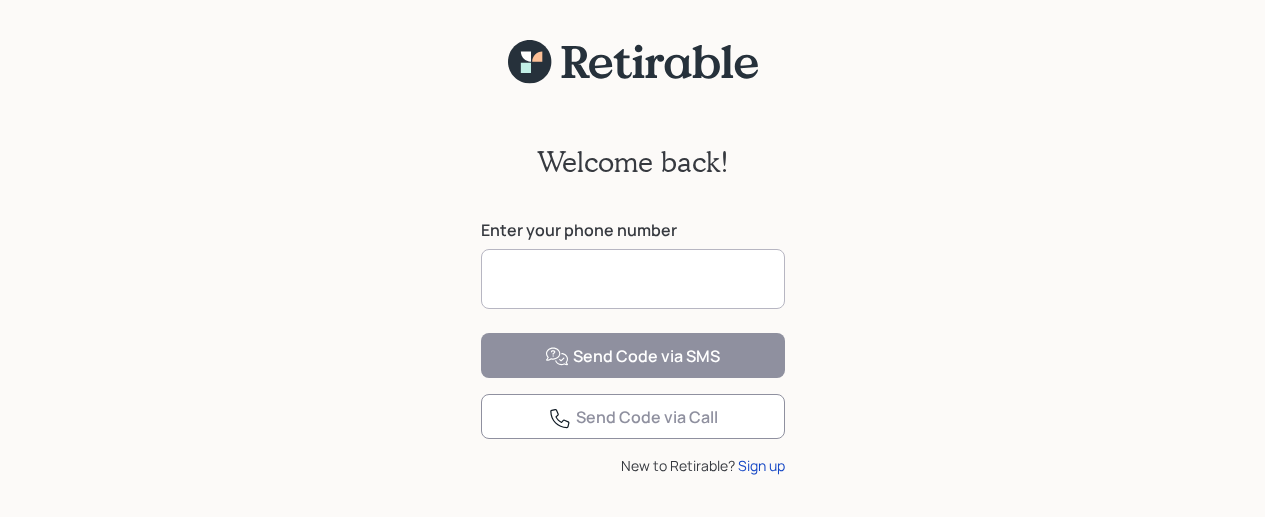 scroll, scrollTop: 0, scrollLeft: 0, axis: both 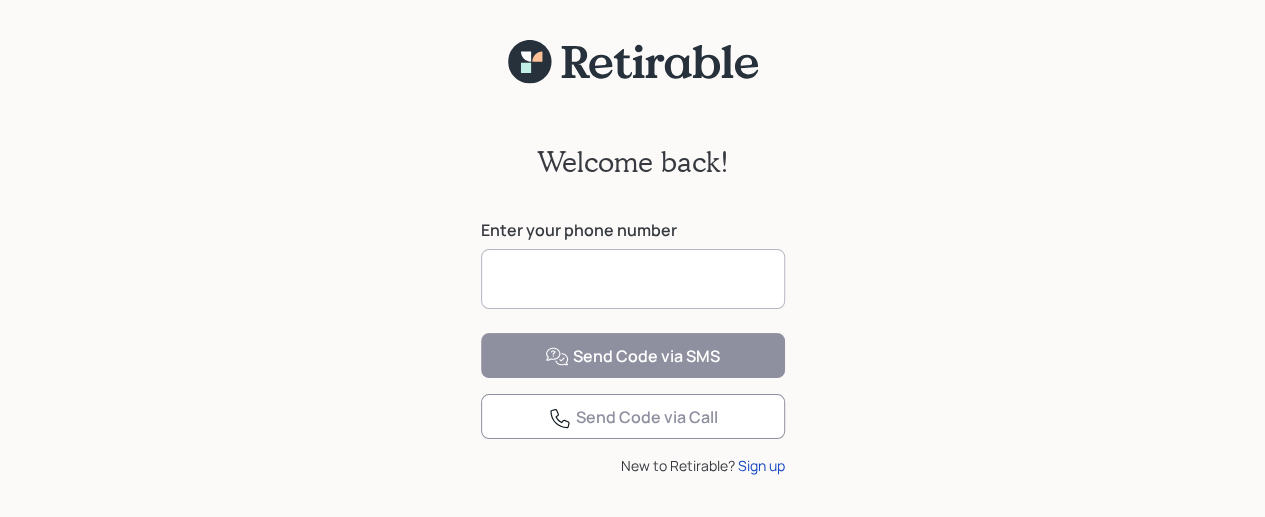 click at bounding box center [633, 279] 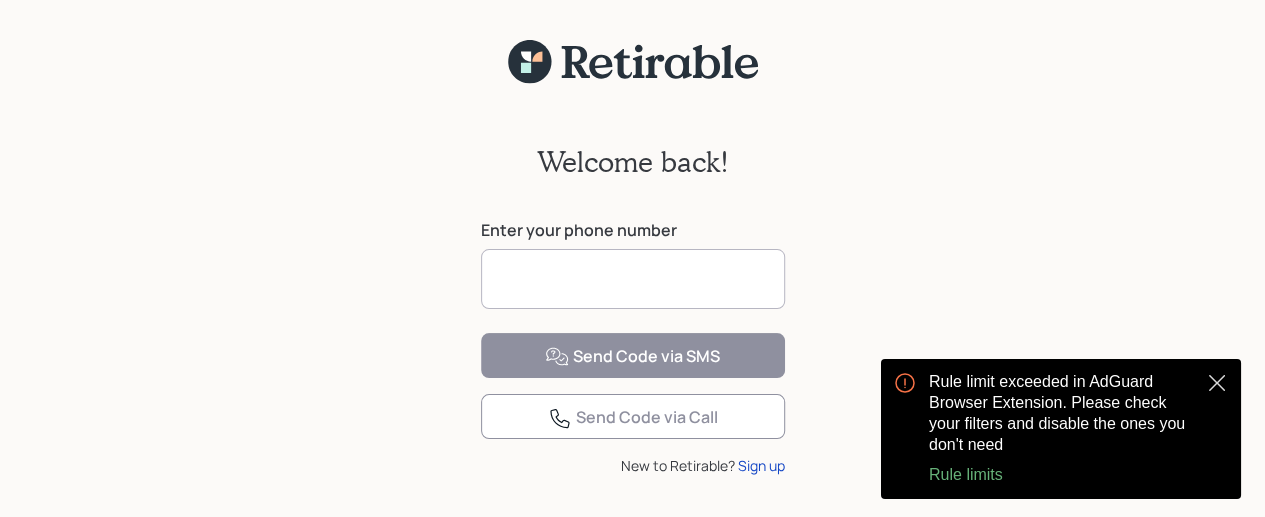 scroll, scrollTop: 0, scrollLeft: 0, axis: both 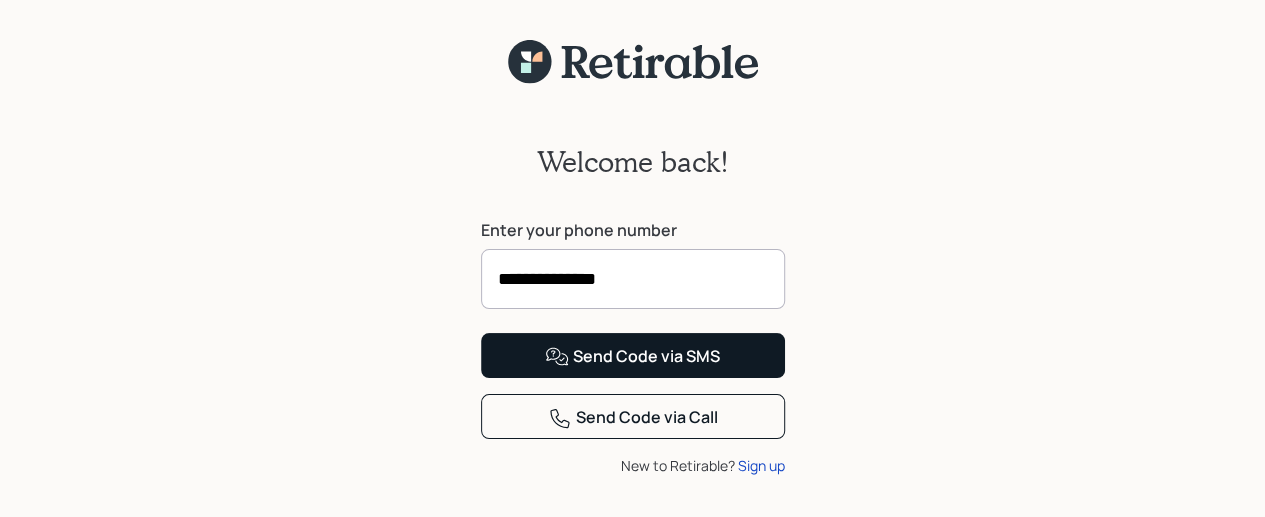 type on "**********" 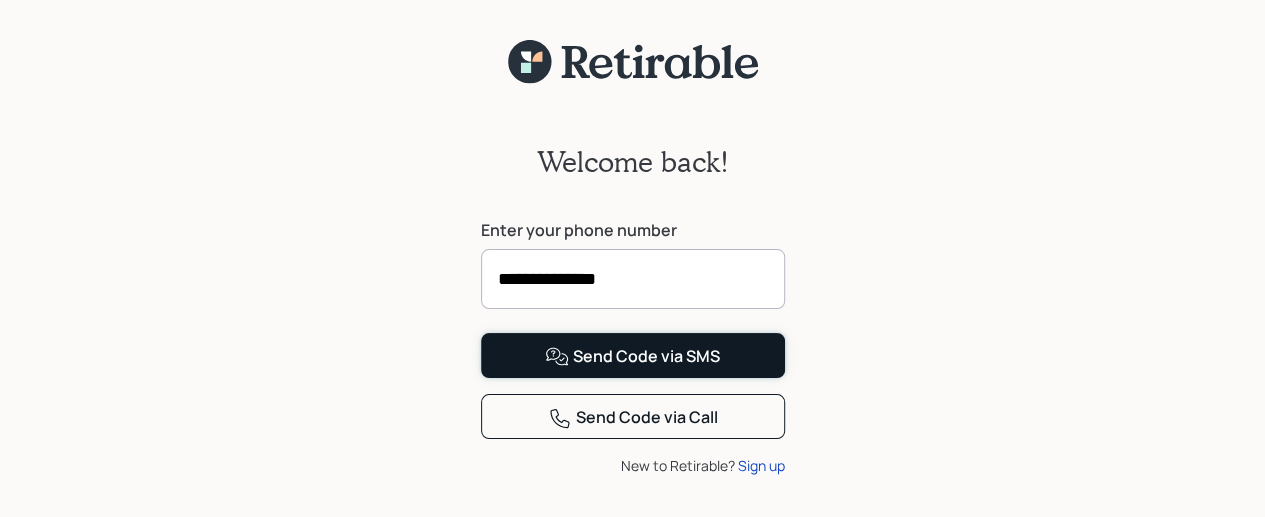 click on "Send Code via SMS" at bounding box center (632, 357) 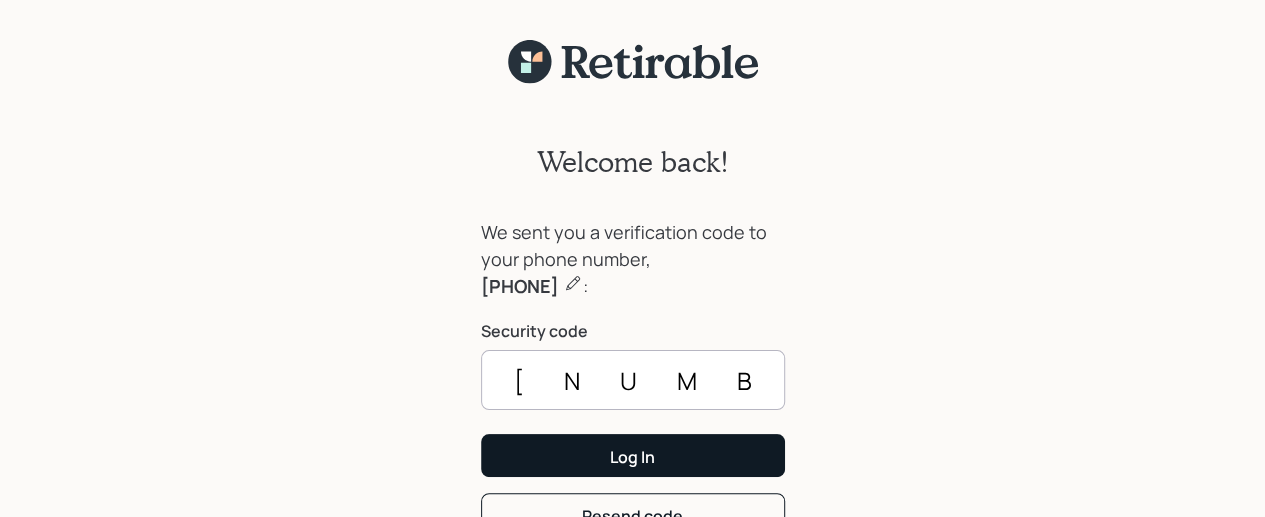 type on "[NUMBER]" 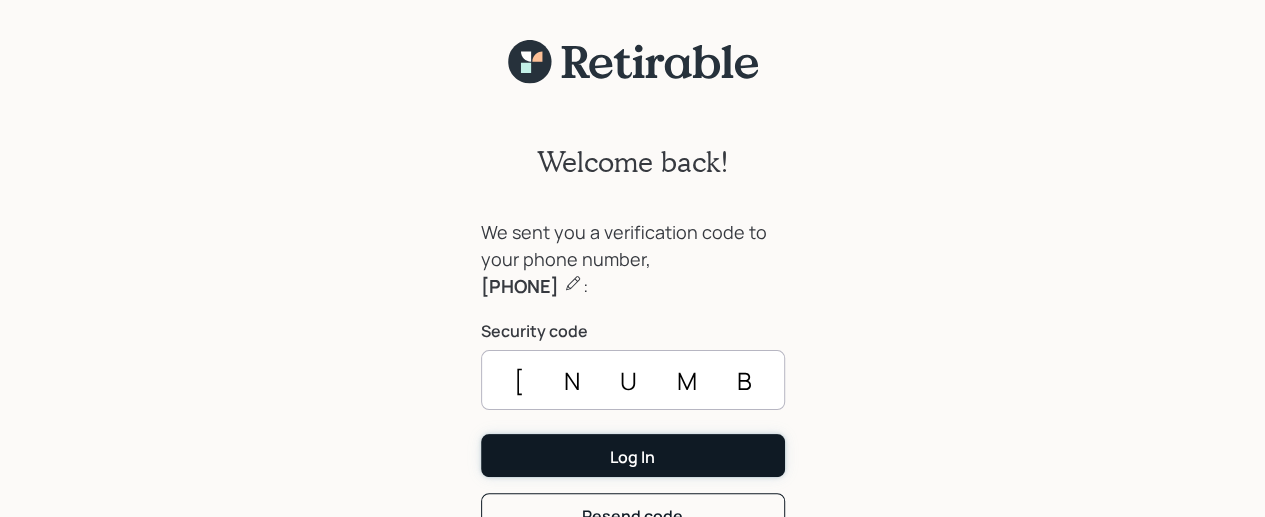 click on "Log In" at bounding box center (632, 457) 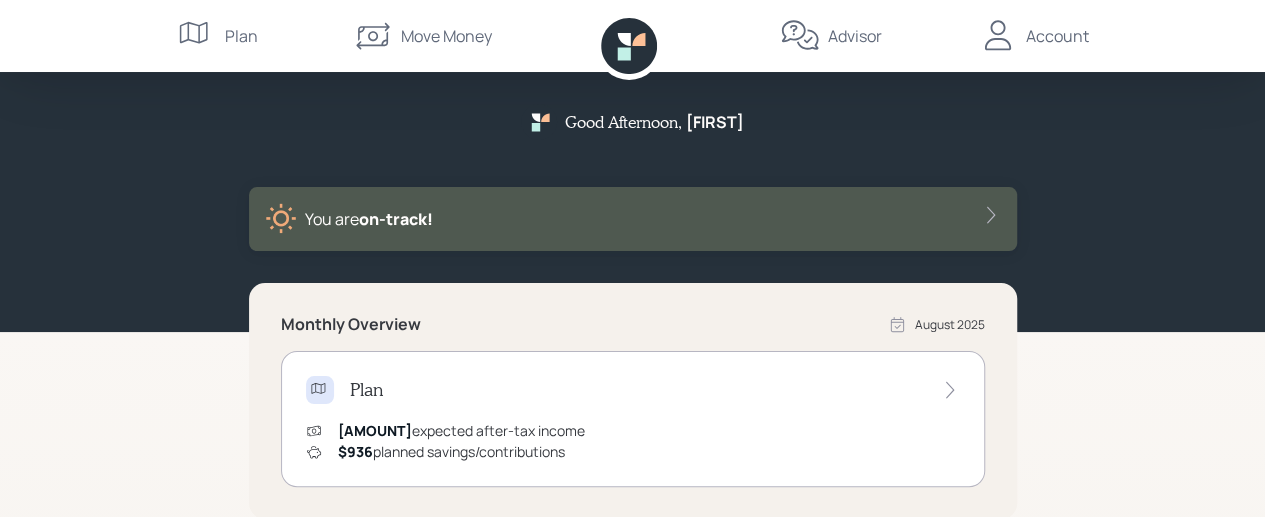 click on "Good Afternoon , [FIRST] You are  on‑track! Monthly Overview August   [YEAR] Plan $[AMOUNT]  expected after-tax income $[AMOUNT]  planned savings/contributions Accounts Spend $[AMOUNT] Save $[AMOUNT] Invest $[AMOUNT] Benefits Protect powered by Advisor [NAME]   R Plan Move Money Advisor Account" at bounding box center [632, 503] 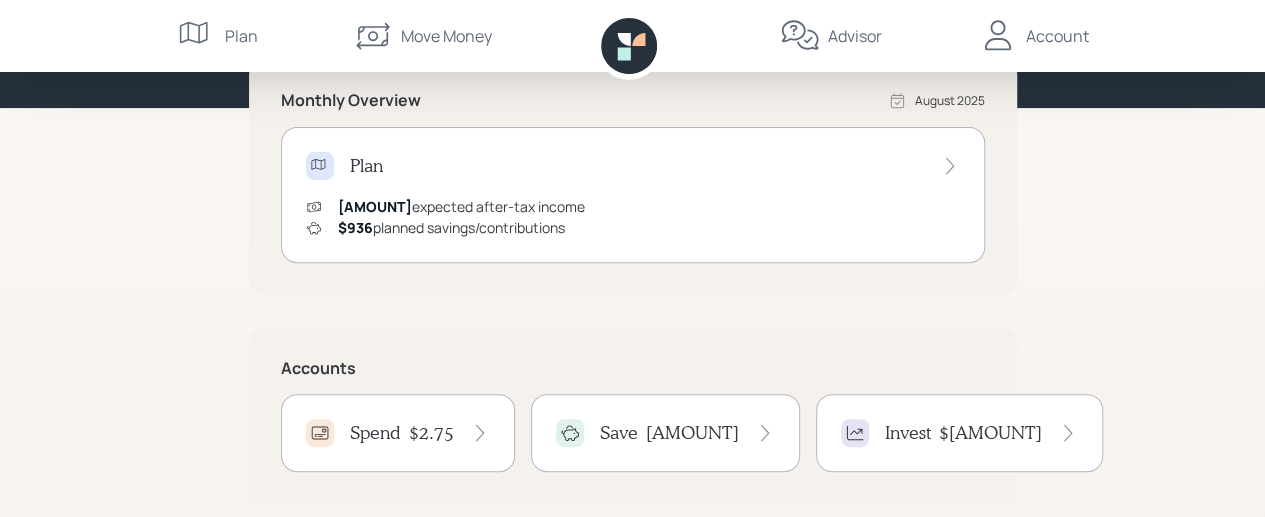 scroll, scrollTop: 240, scrollLeft: 0, axis: vertical 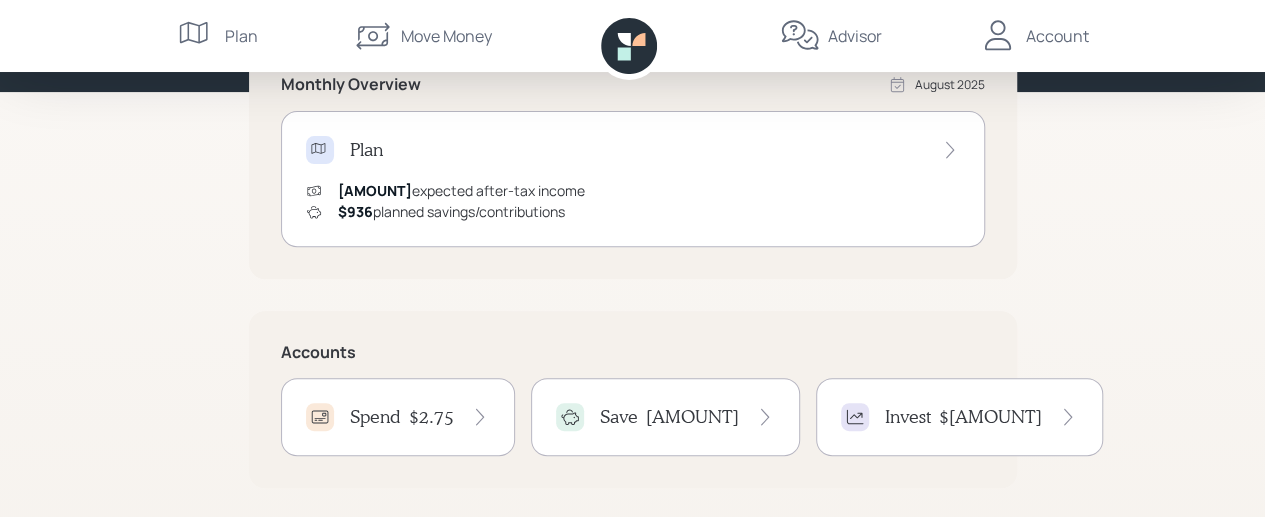 click on "Move Money" at bounding box center [446, 36] 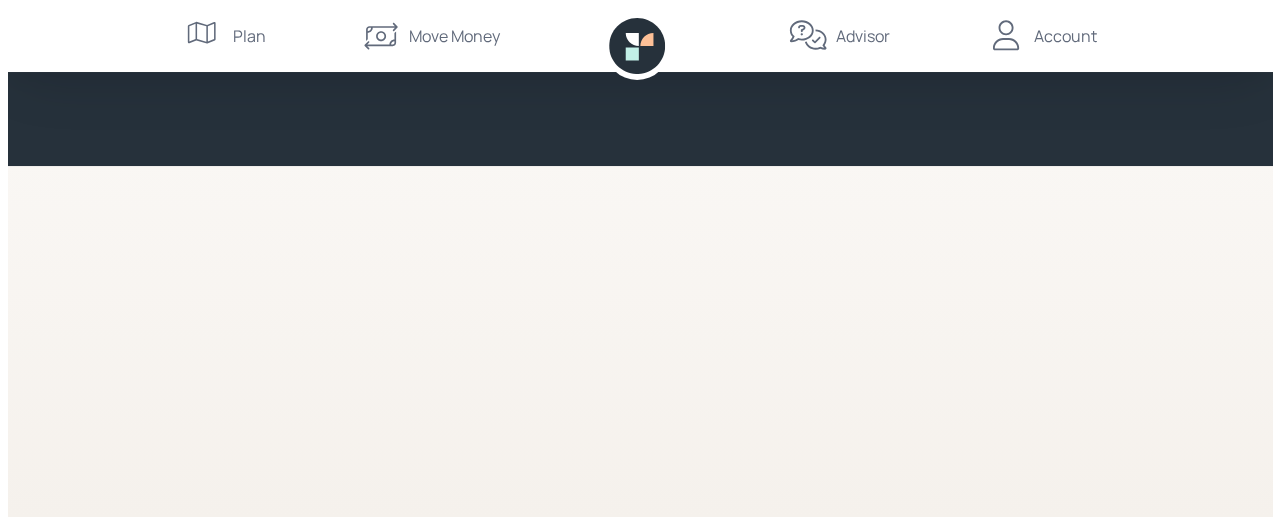 scroll, scrollTop: 0, scrollLeft: 0, axis: both 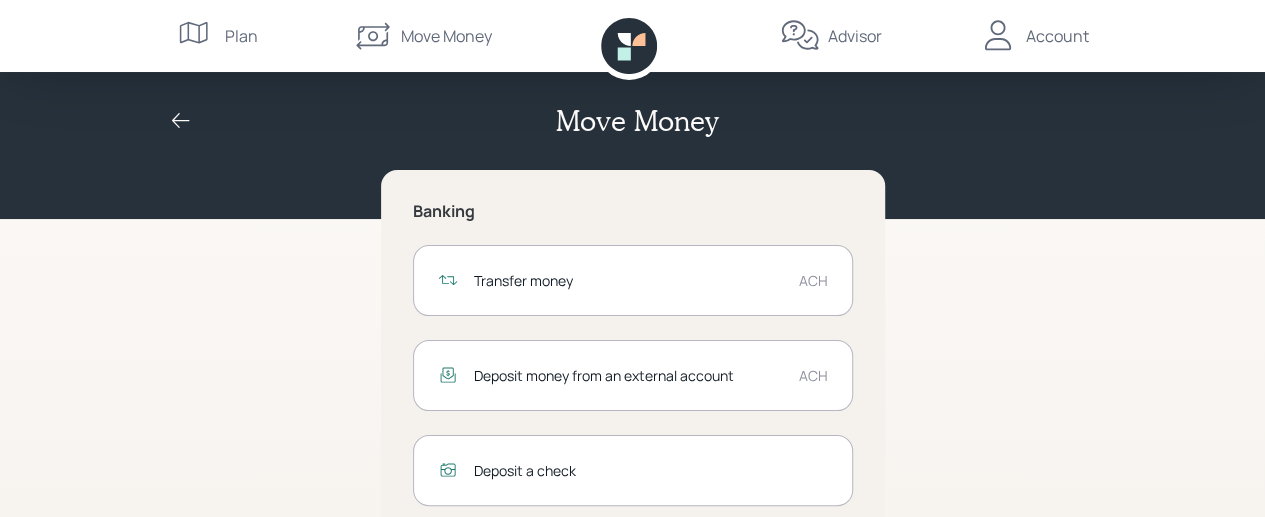 click on "Transfer money" at bounding box center (628, 280) 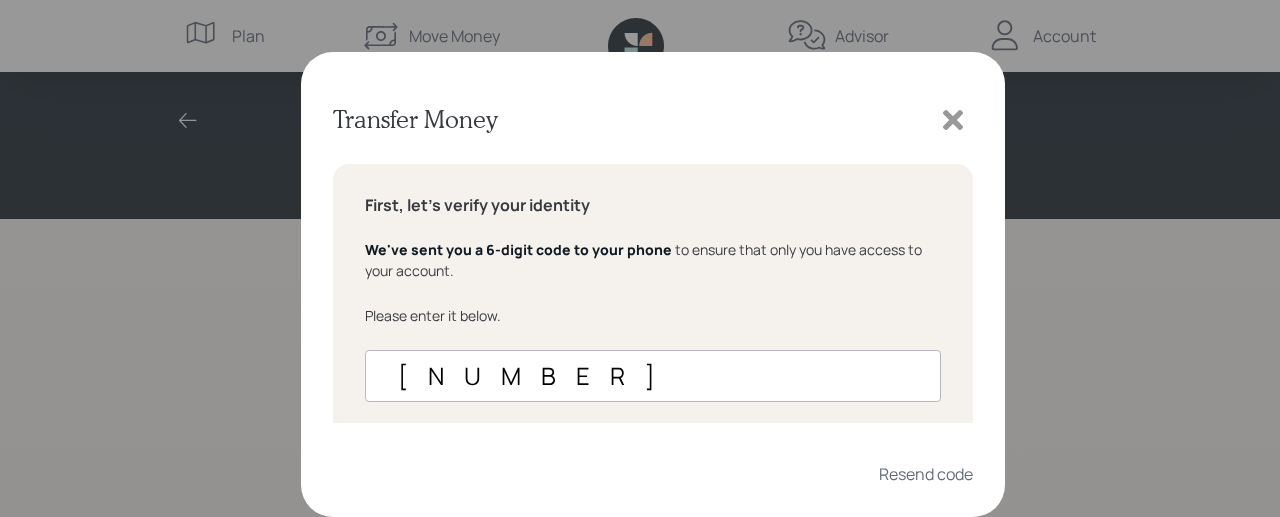 type on "[NUMBER]" 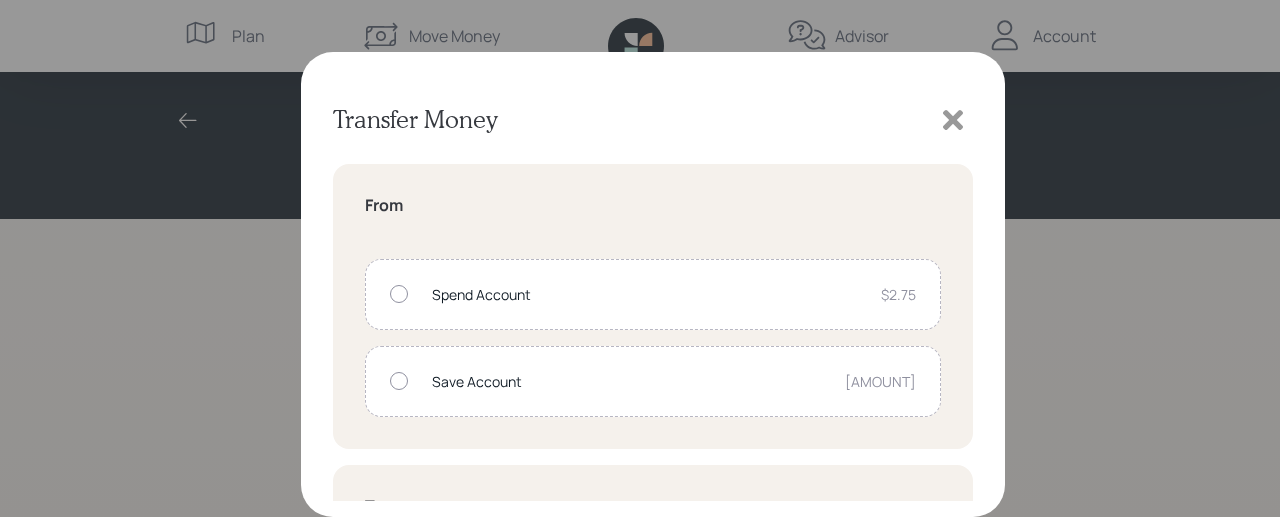 click at bounding box center [399, 381] 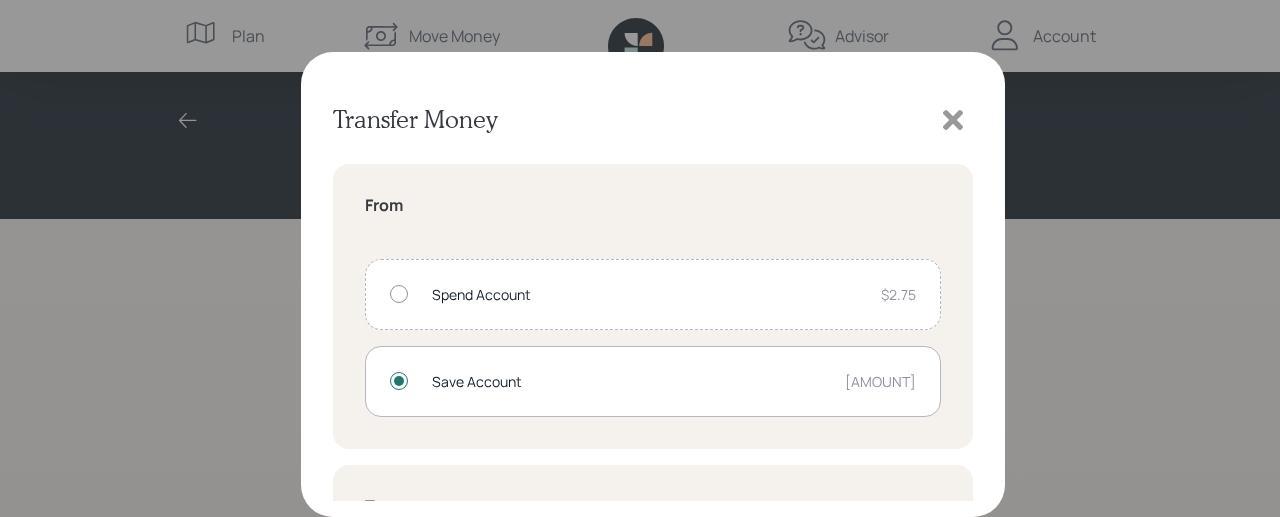 click on "Transfer Money From Spend Account [AMOUNT] Save Account [AMOUNT] To Spend Account [AMOUNT] Save Account [AMOUNT] External Account" at bounding box center (640, 258) 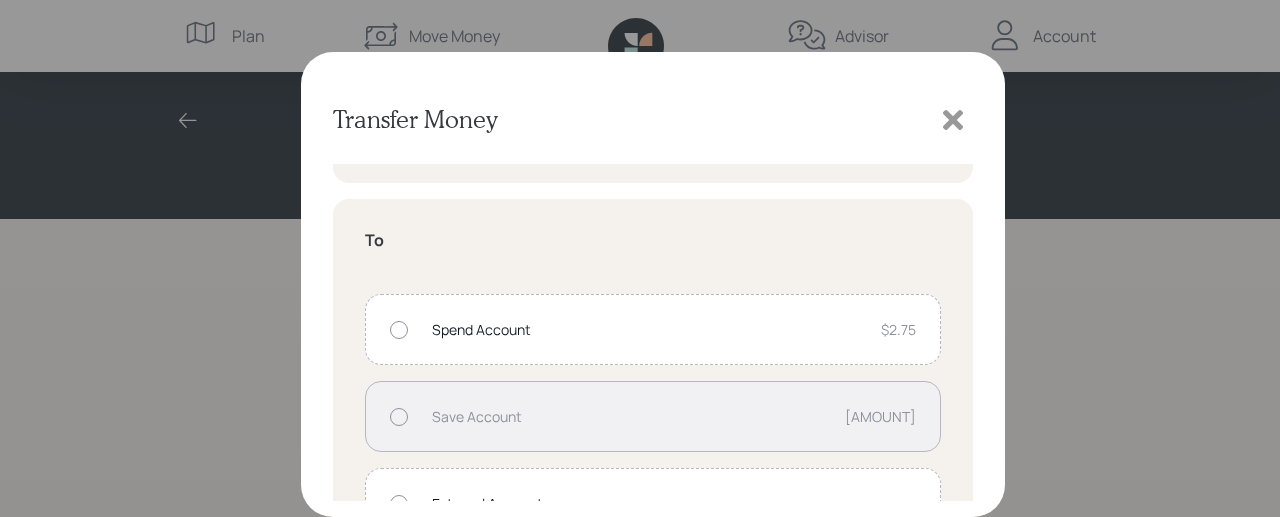 scroll, scrollTop: 332, scrollLeft: 0, axis: vertical 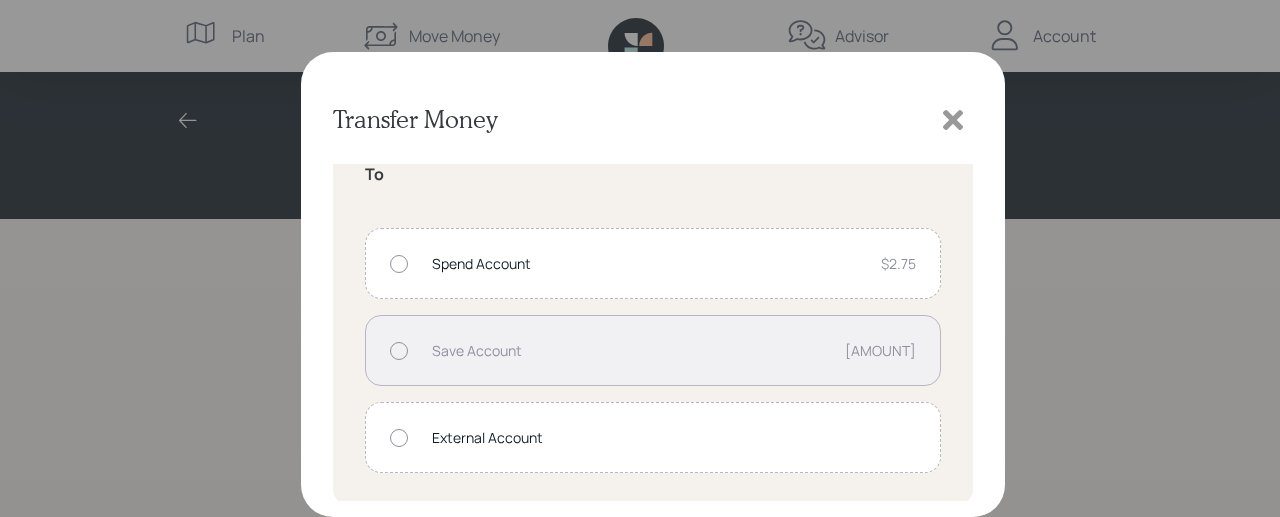click at bounding box center [399, 438] 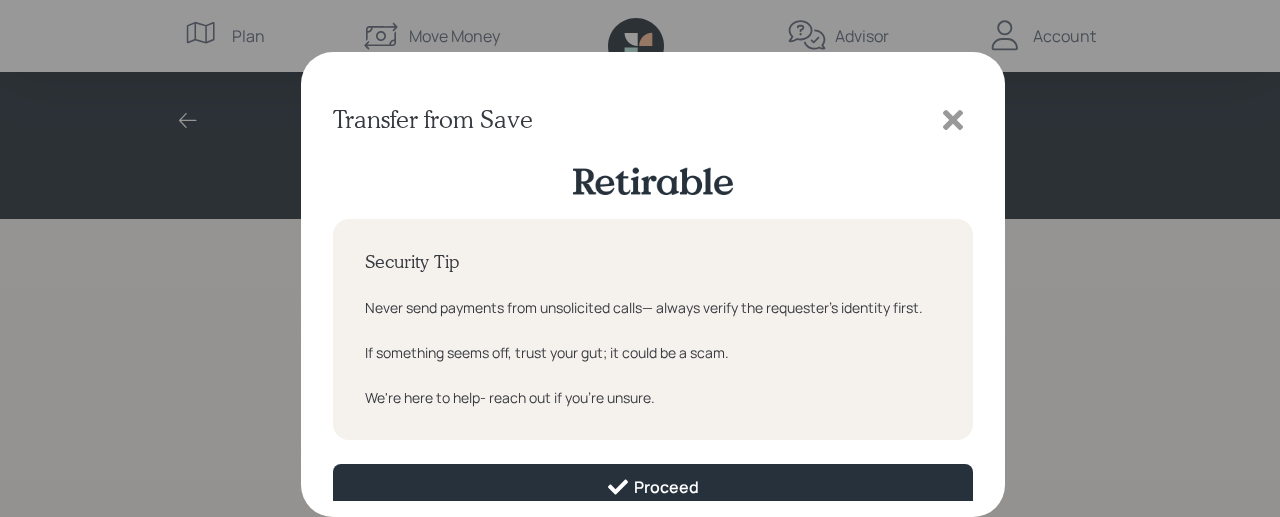 scroll, scrollTop: 48, scrollLeft: 0, axis: vertical 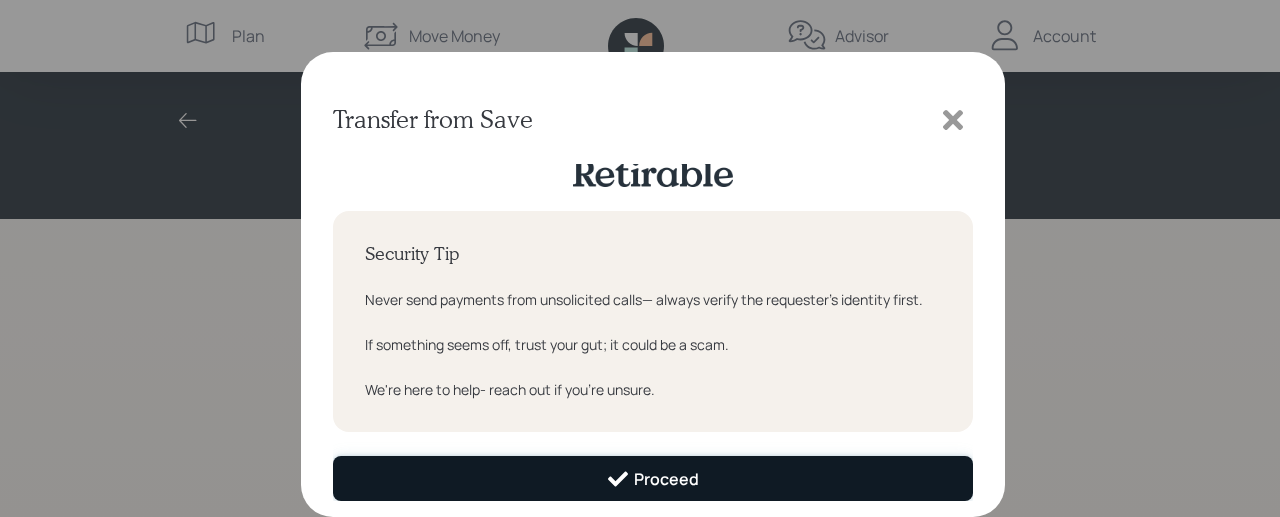 click on "Proceed" at bounding box center [652, 479] 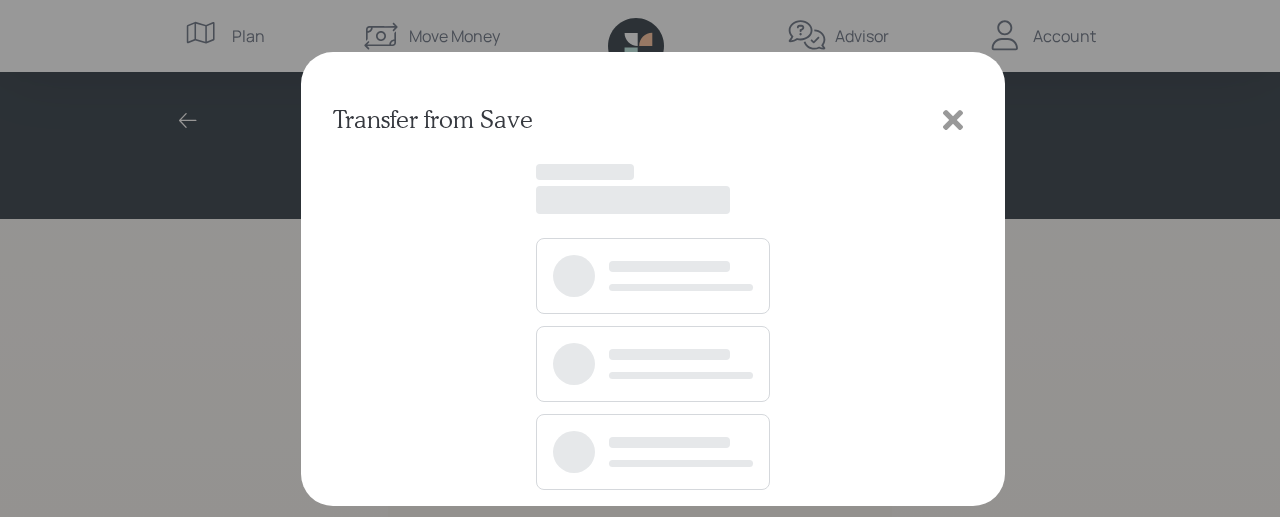 scroll, scrollTop: 0, scrollLeft: 0, axis: both 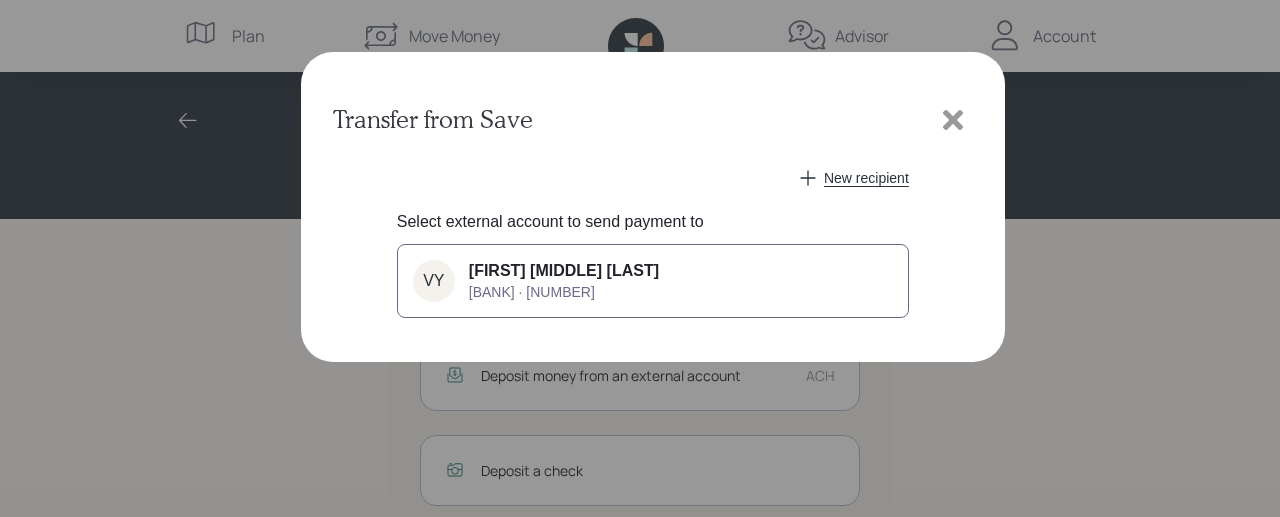 click on "[FIRST] [MIDDLE] [LAST] [BANK] · [NUMBER]" at bounding box center (564, 281) 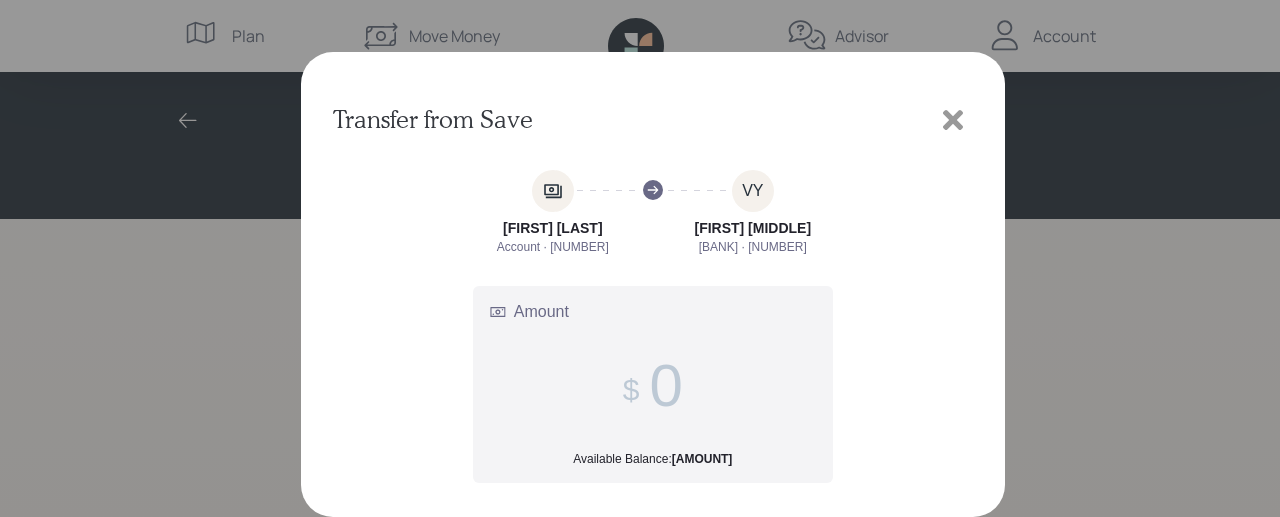 click on "Transfer from Save" at bounding box center (653, 284) 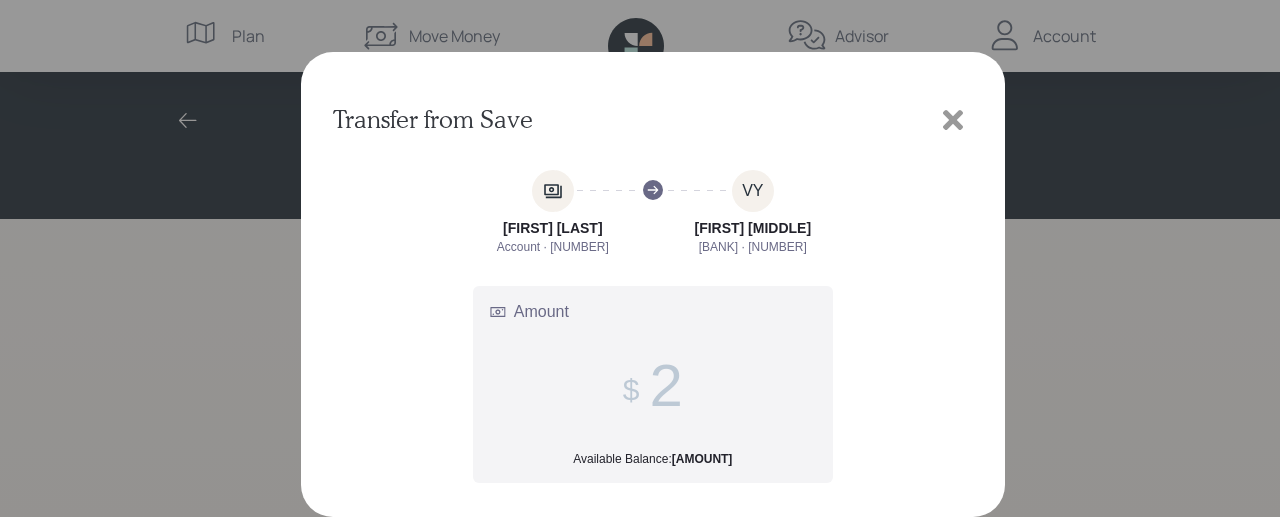 drag, startPoint x: 656, startPoint y: 380, endPoint x: 697, endPoint y: 409, distance: 50.219517 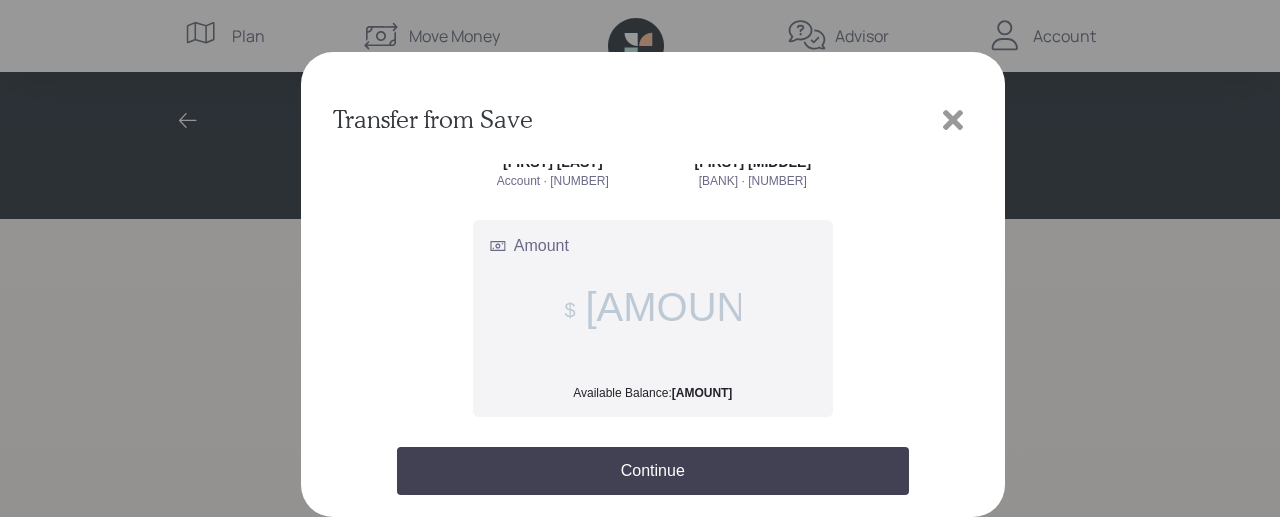 scroll, scrollTop: 80, scrollLeft: 0, axis: vertical 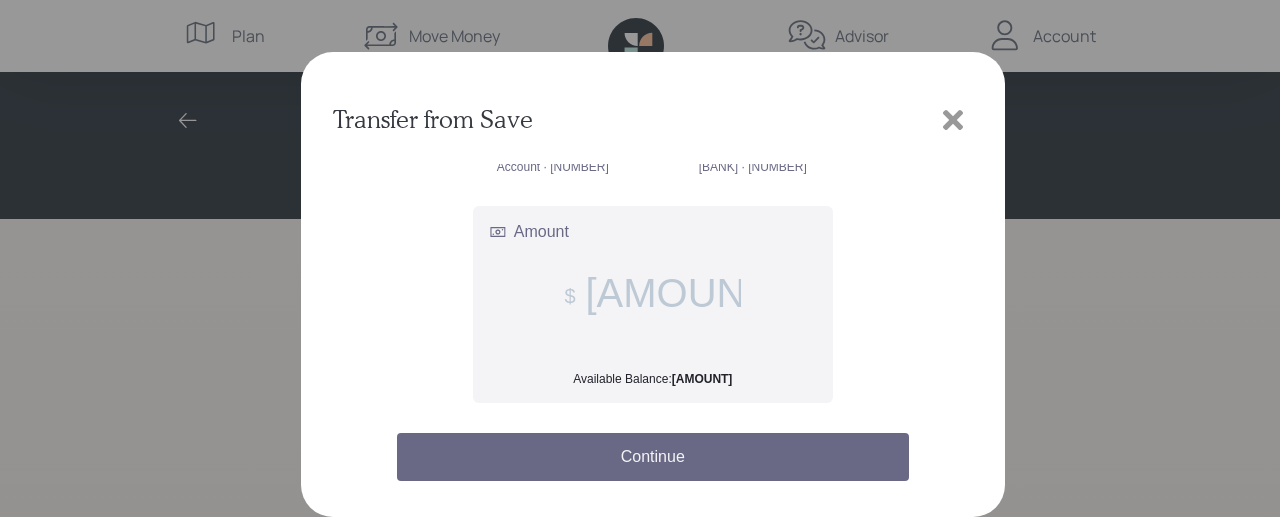type on "[AMOUNT]" 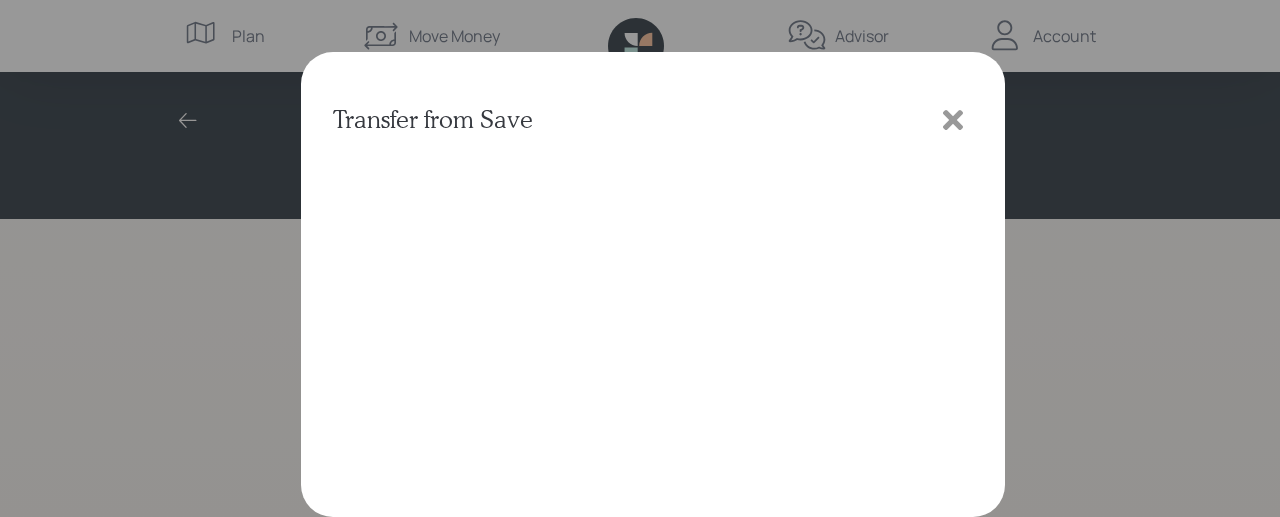 scroll, scrollTop: 0, scrollLeft: 0, axis: both 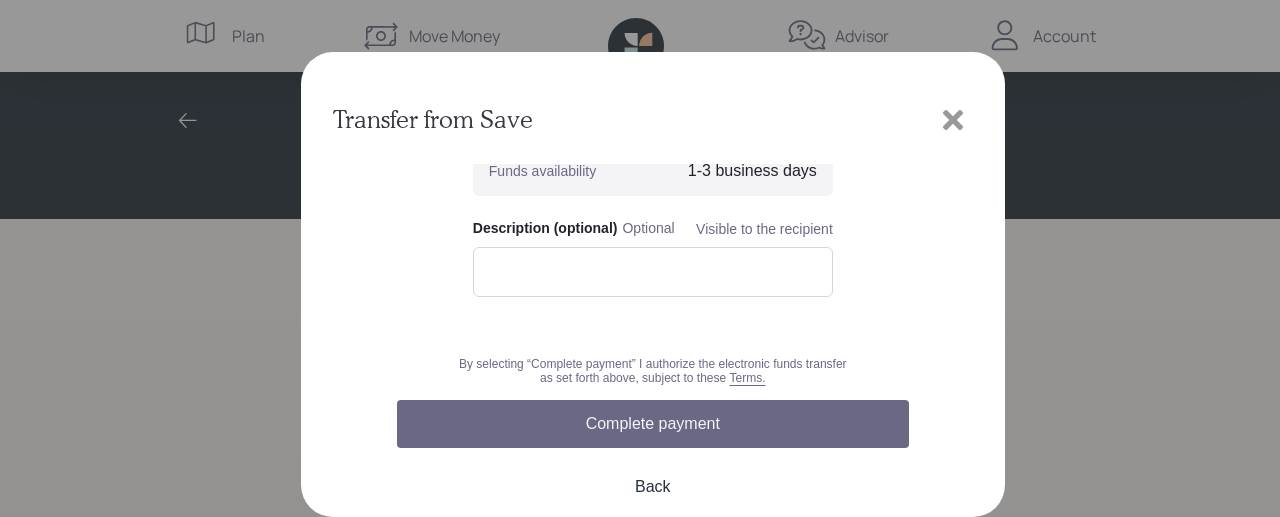 click on "Complete payment" at bounding box center [653, 424] 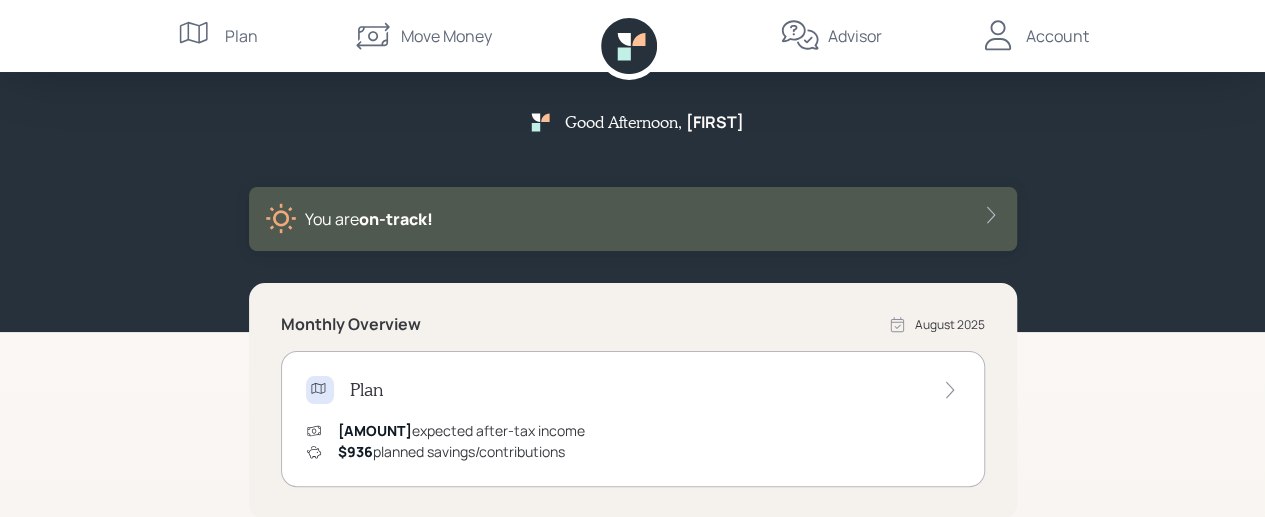 click on "Good Afternoon , [FIRST] You are  on‑track! Monthly Overview August   [YEAR] Plan $[AMOUNT]  expected after-tax income $[AMOUNT]  planned savings/contributions Accounts Spend $[AMOUNT] Save $[AMOUNT] Invest $[AMOUNT] Benefits Protect powered by Advisor [NAME]   R Plan Move Money Advisor Account" at bounding box center (632, 503) 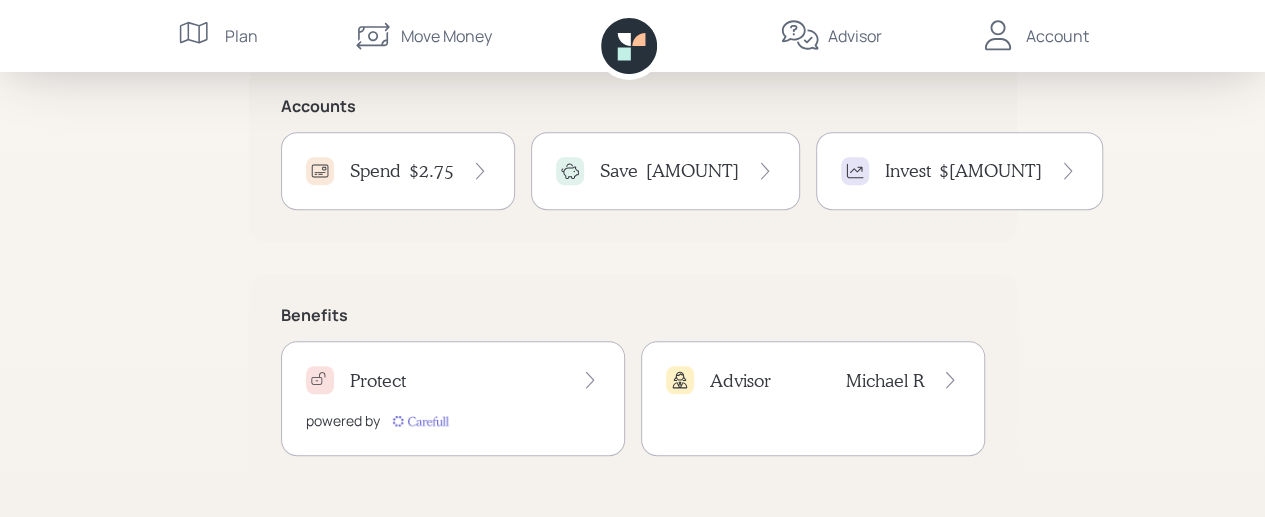 scroll, scrollTop: 487, scrollLeft: 0, axis: vertical 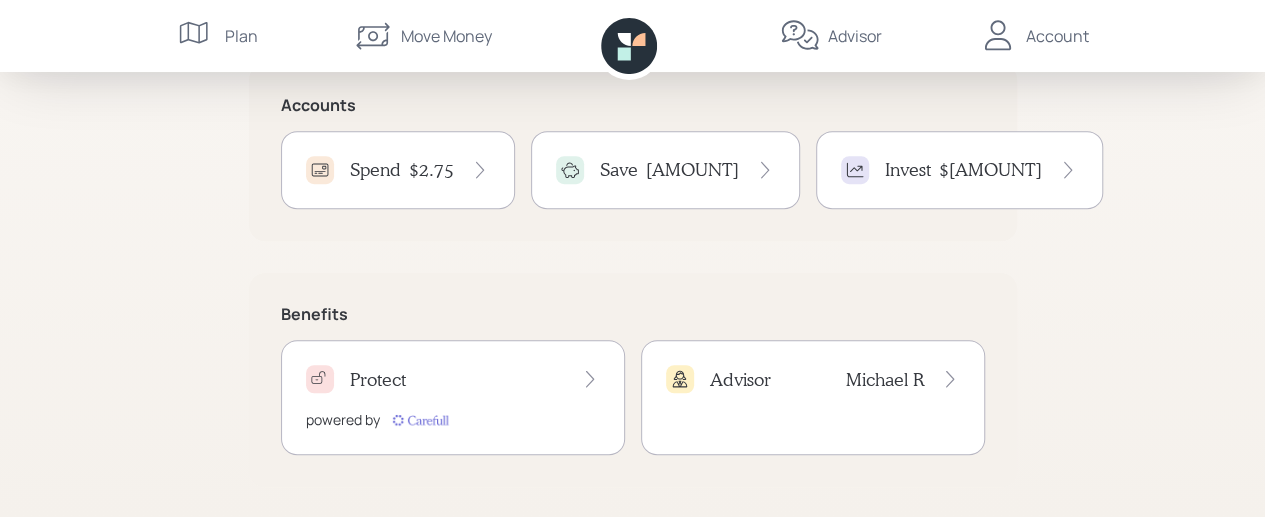 click on "$[AMOUNT]" at bounding box center [990, 170] 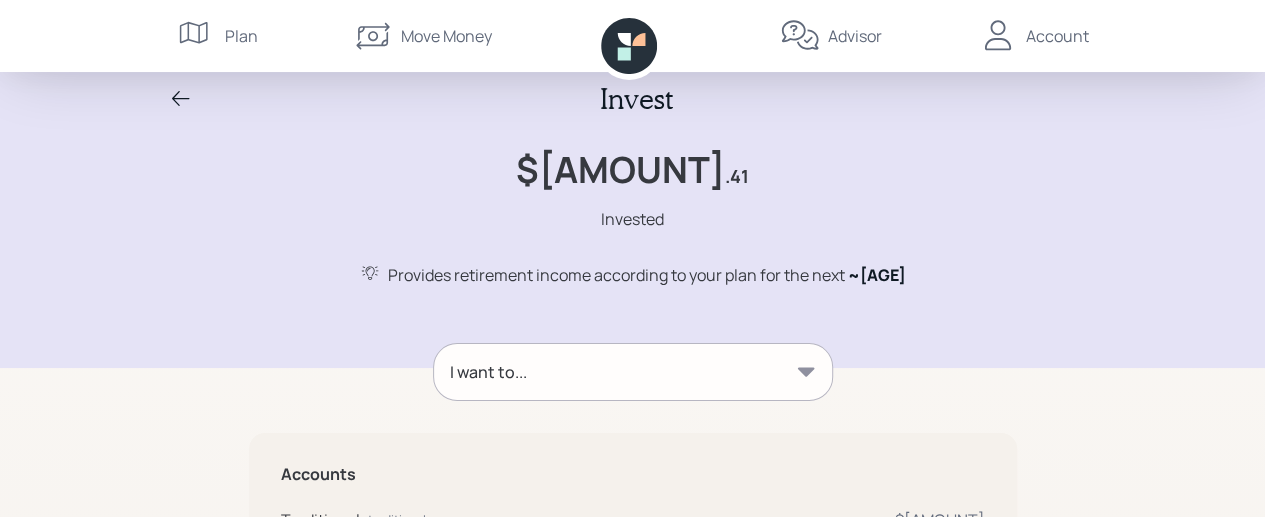 scroll, scrollTop: 0, scrollLeft: 0, axis: both 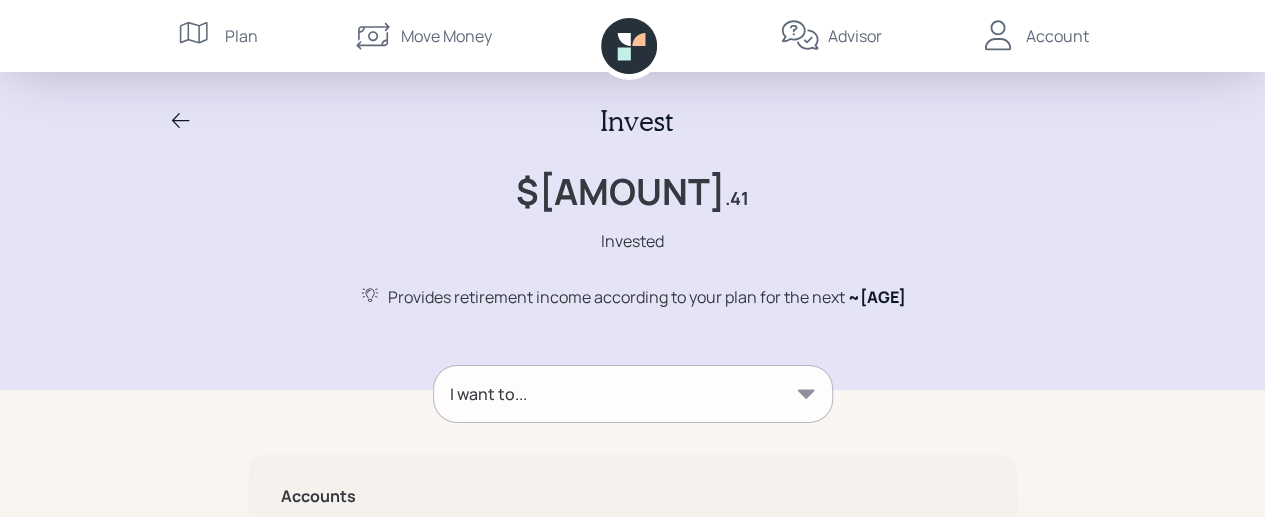 click 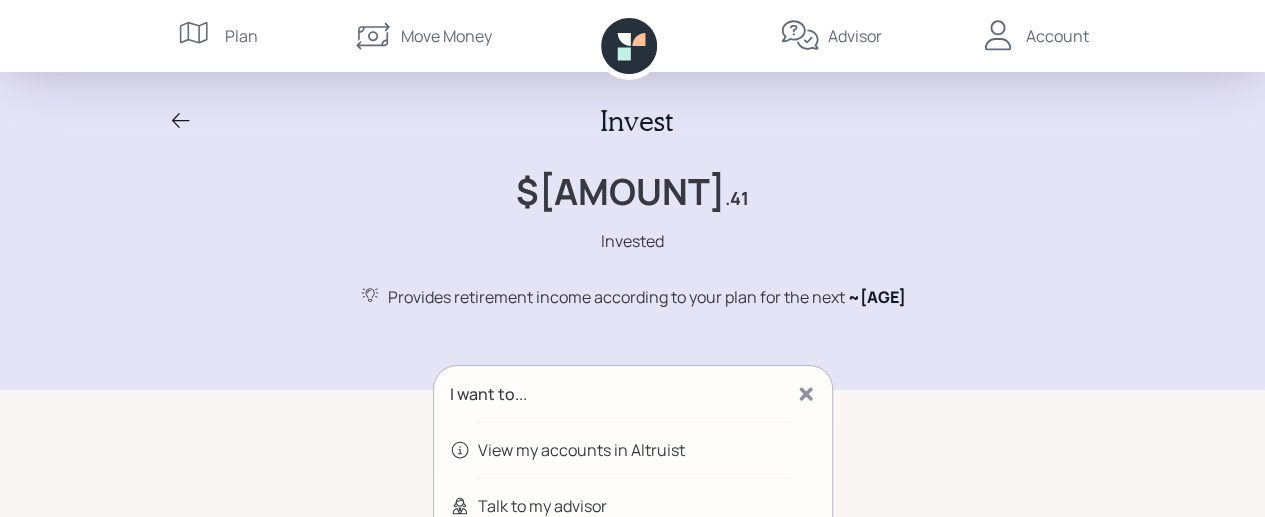 click on "Rule limits exceeded in AdGuard Browser Extension. Please check your filters and disable the ones you don't need. Accounts Traditional traditional [AMOUNT] Holdings View All Cash 1 holding [AMOUNT] Cash USD [AMOUNT] Bonds 10 holdings [AMOUNT] Vanguard Total International Bond Index Fund ETF BNDX [AMOUNT] Invesco BulletShares 2029 Corporate Bond ETF BSCT [AMOUNT] Invesco BulletShares 2030 Corporate Bond ETF BSCU [AMOUNT] iShares iBoxx $ High Yield Corporate Bond ETF HYG [AMOUNT] iShares iBoxx $ Inv Grade Corporate Bond ETF LQD [AMOUNT] iShares MBS ETF MBB [AMOUNT] iShares National Muni Bond ETF MUB [AMOUNT] Schwab US TIPS ETF SCHP [AMOUNT] iShares 1-3 Year Treasury Bond ETF SHY [AMOUNT] SPDR Portfolio Long Term Treasury ETF SPTL [AMOUNT] Stocks 5 holdings [AMOUNT] iShares Core S&P Small-Cap ETF IJR [AMOUNT] iShares MSCI EAFE Small Cap ETF SCZ [AMOUNT] SPDR Portfolio Emerging Markets ETF SPEM [AMOUNT] Vanguard Developed Markets Index Fund ETF VEA [AMOUNT] Vanguard 500 Index Fund ETF VOO [AMOUNT]" at bounding box center (633, 702) 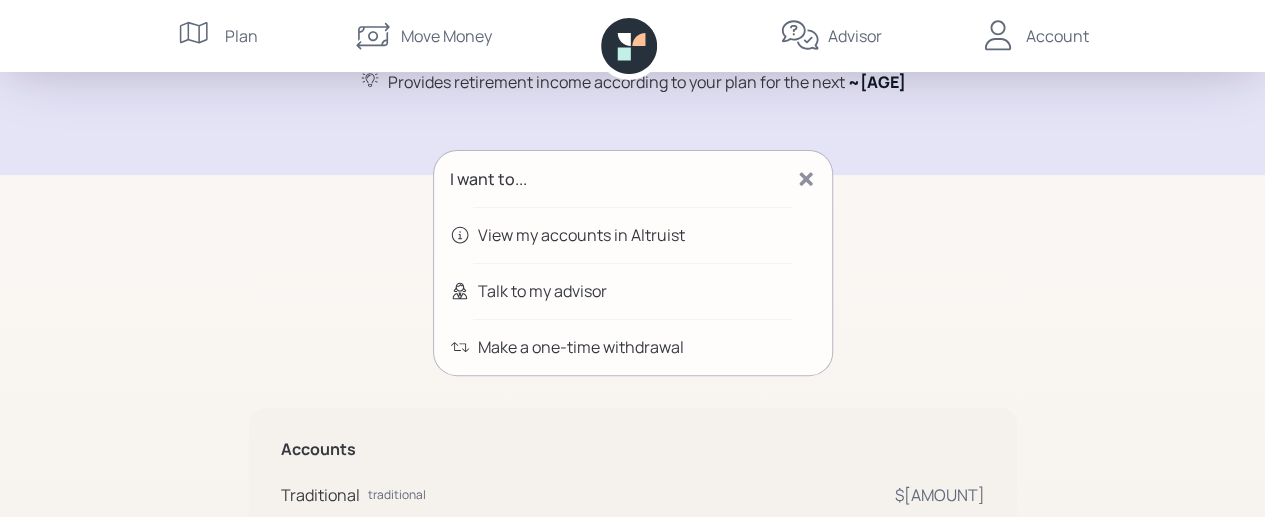 scroll, scrollTop: 280, scrollLeft: 0, axis: vertical 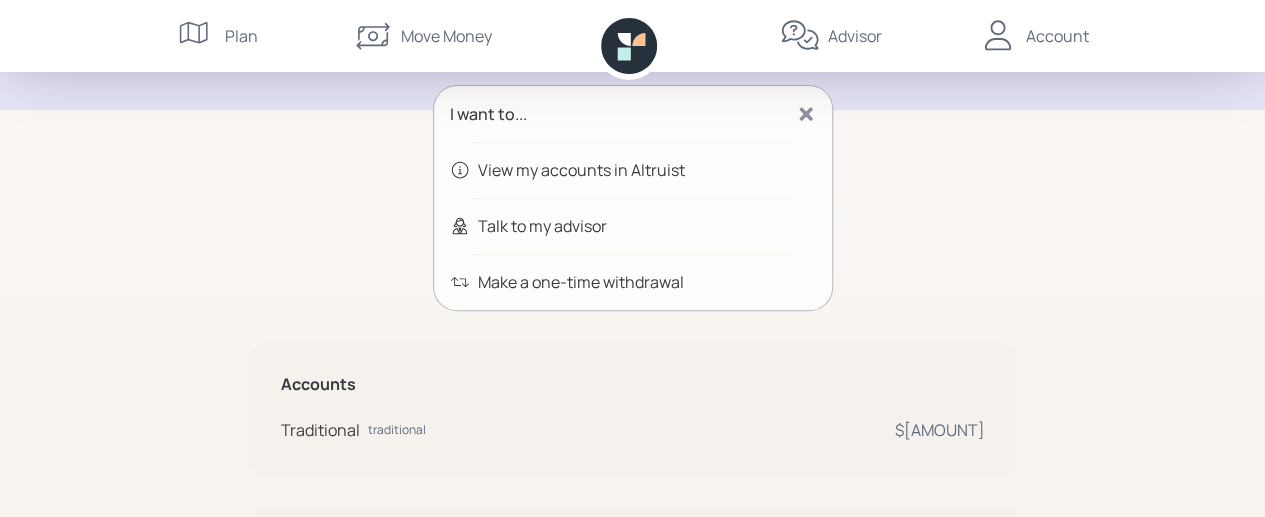 click on "View my accounts in Altruist" at bounding box center (581, 170) 